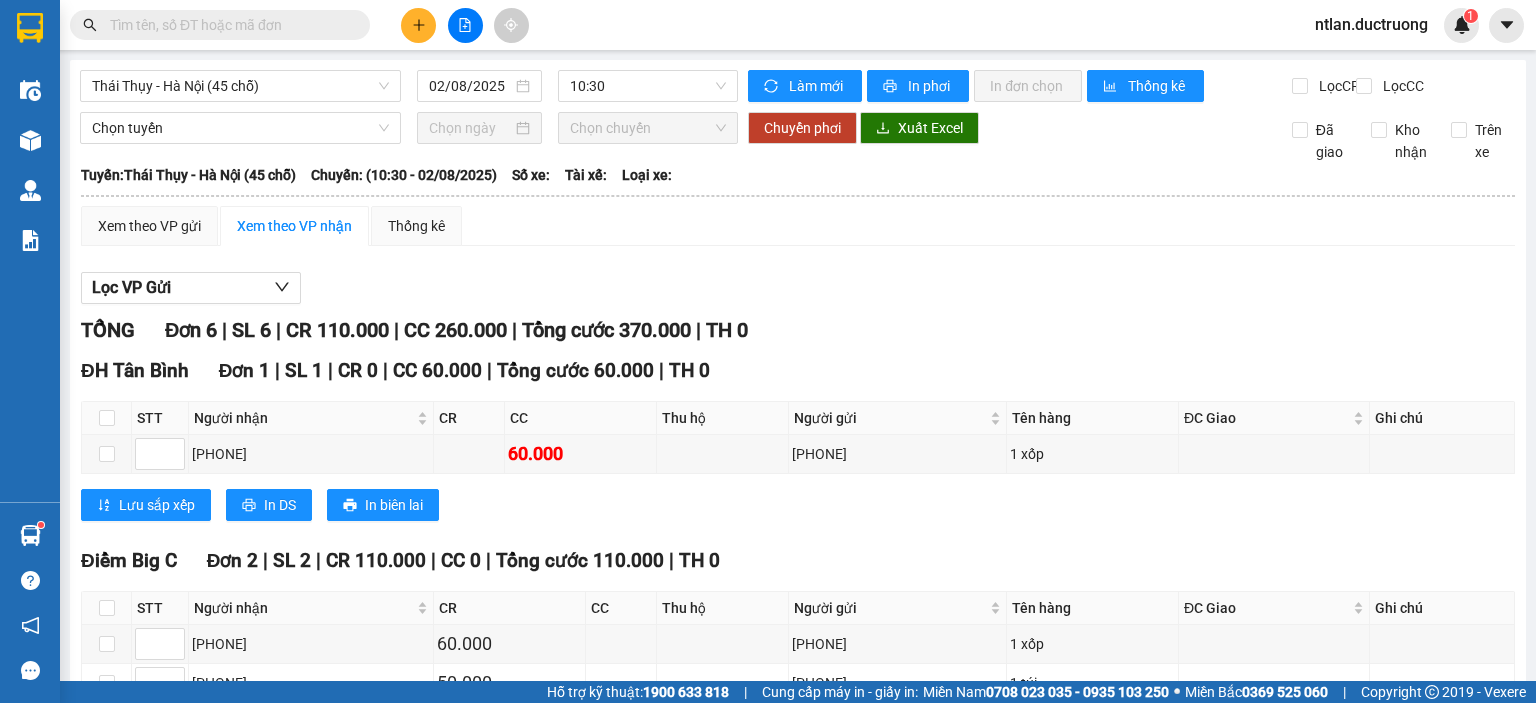 scroll, scrollTop: 0, scrollLeft: 0, axis: both 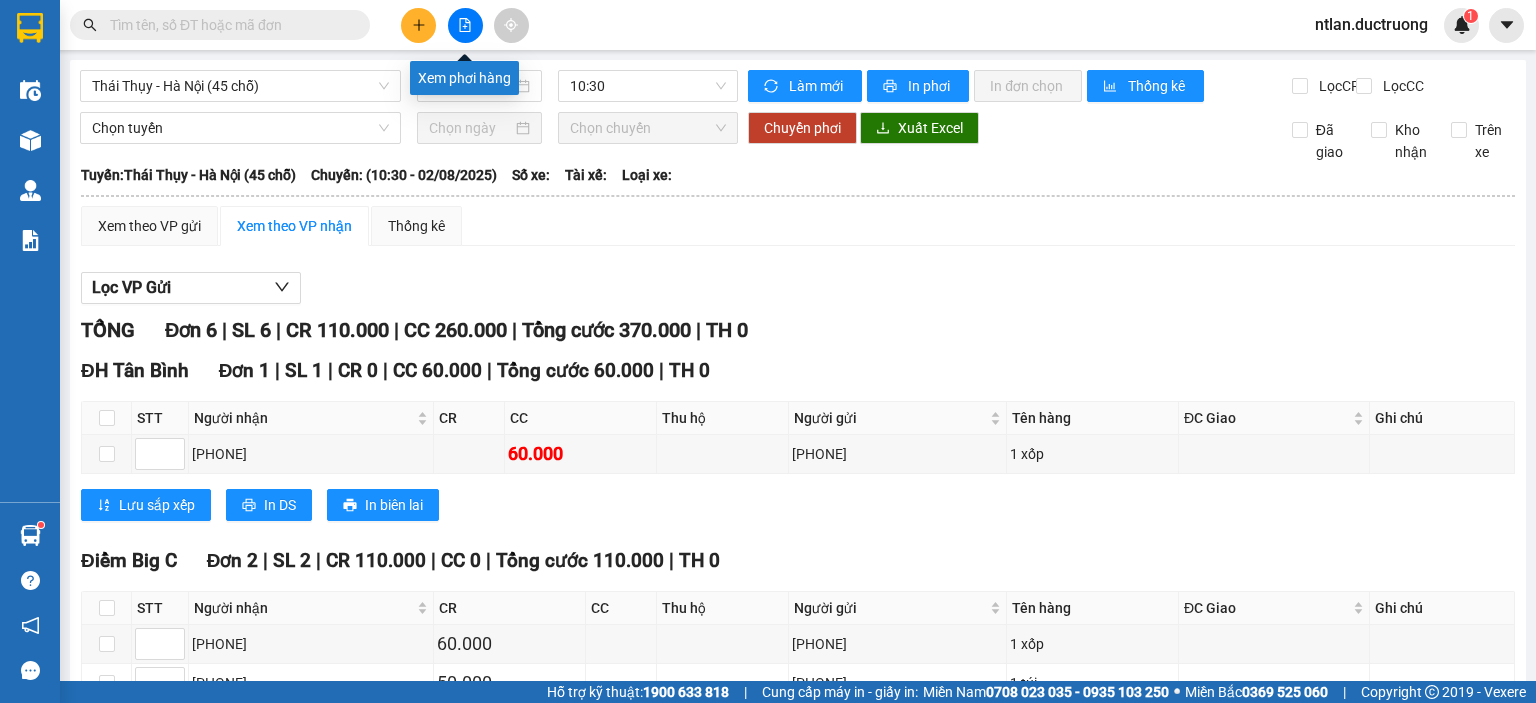 click 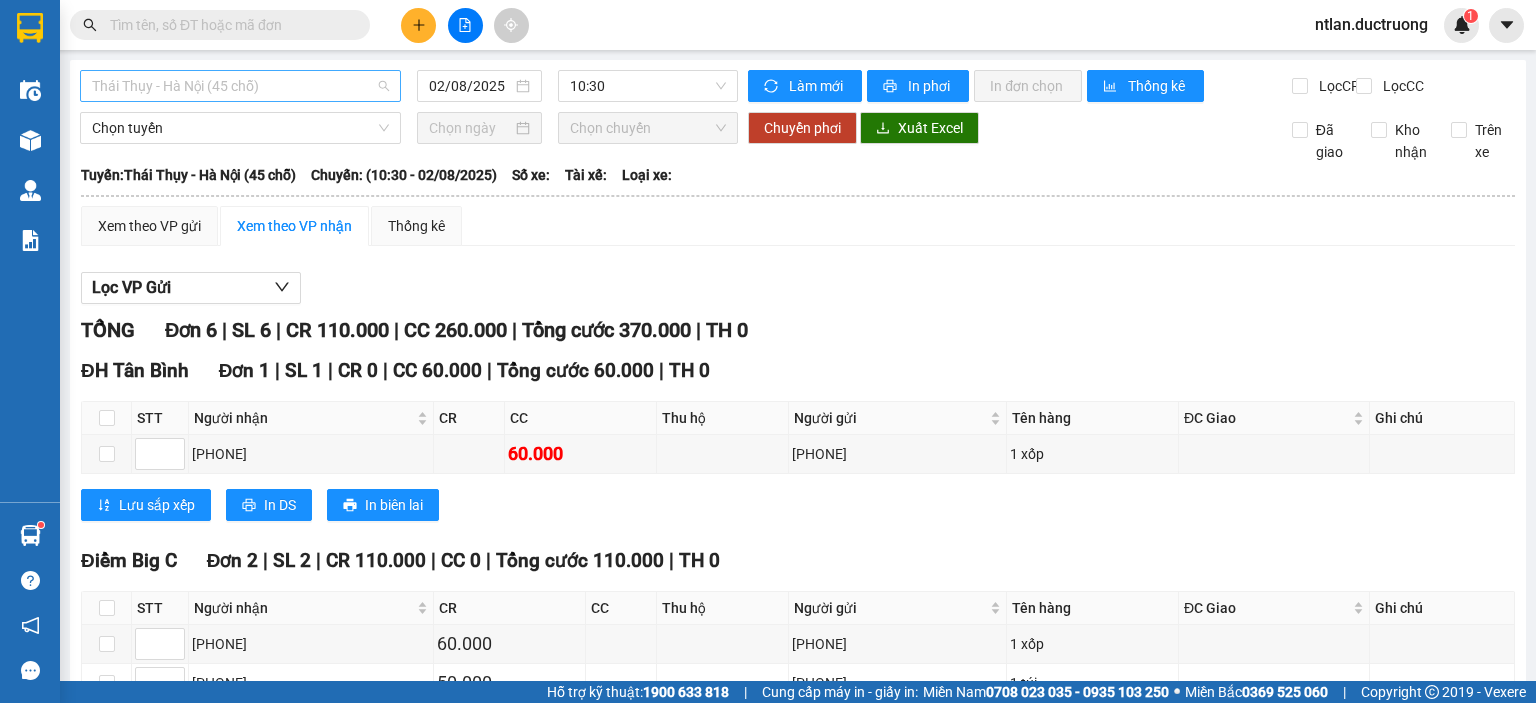 click on "Thái Thụy - Hà Nội (45 chỗ)" at bounding box center [240, 86] 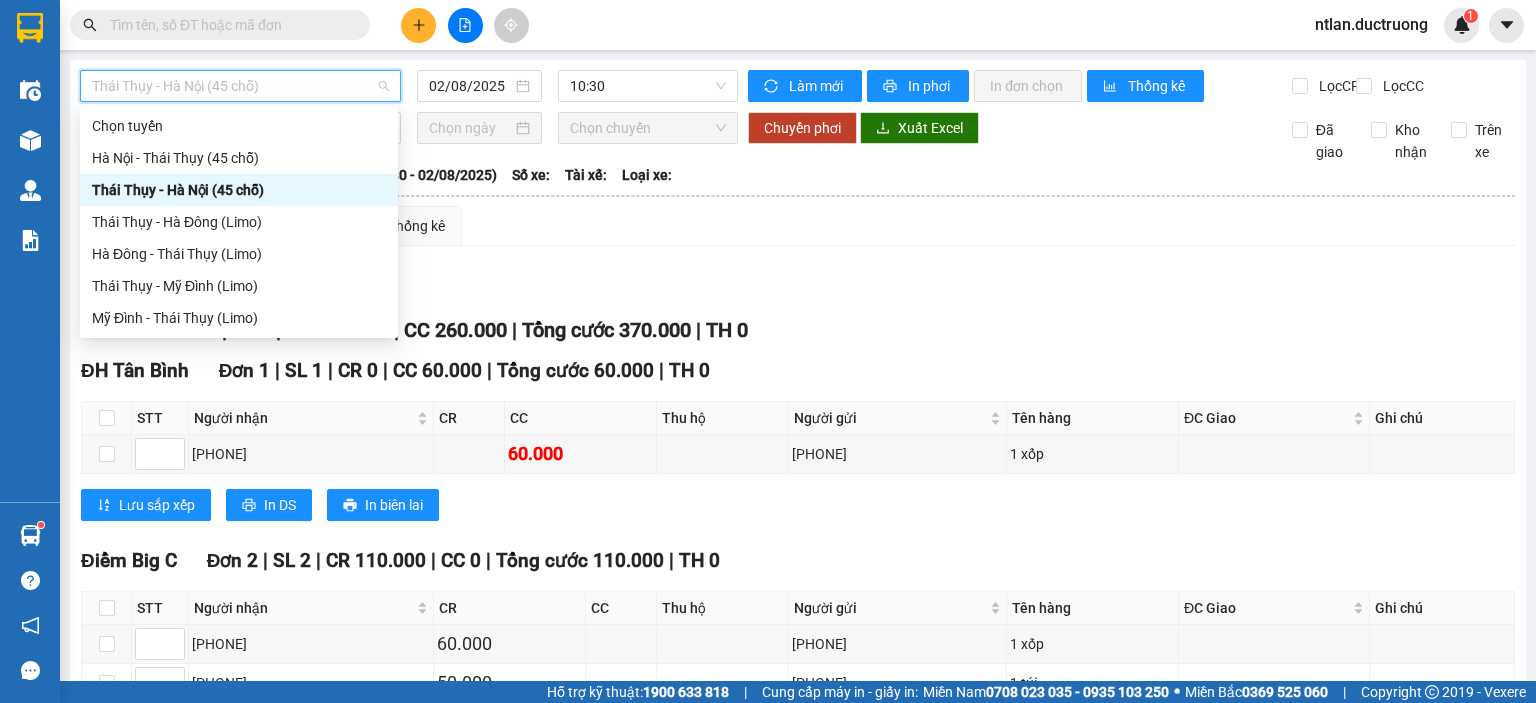 click on "Thái Thụy - Hà Nội (45 chỗ)" at bounding box center (239, 190) 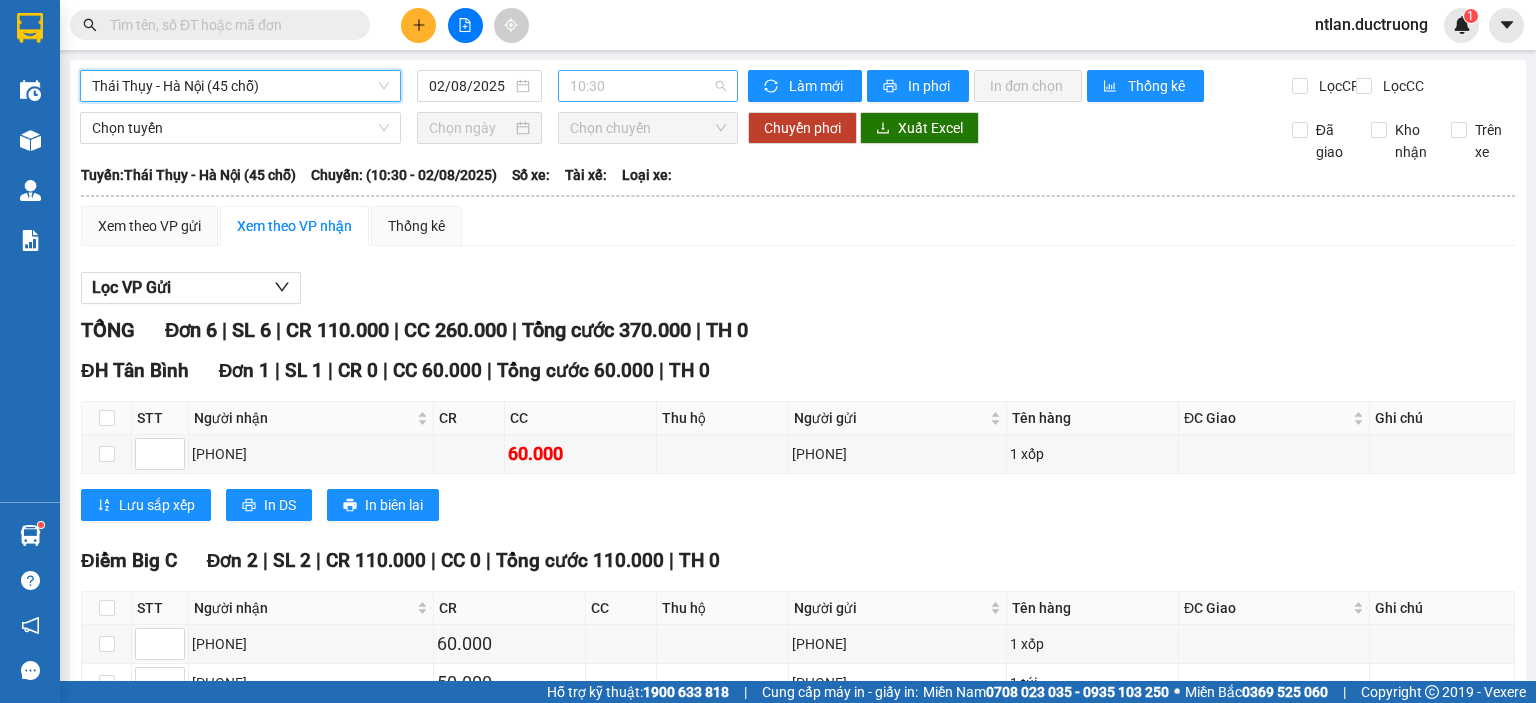 click on "10:30" at bounding box center (648, 86) 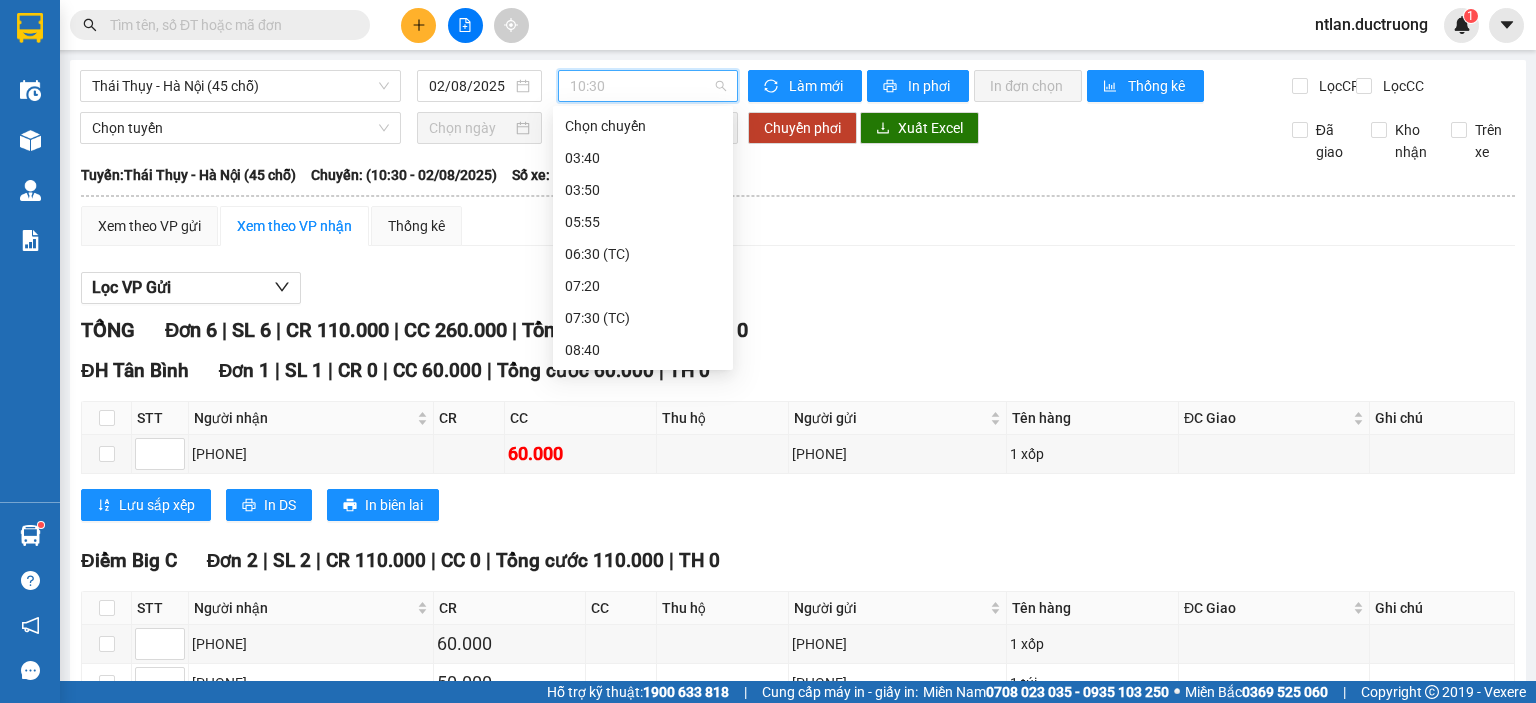 click on "13:40" at bounding box center (643, 478) 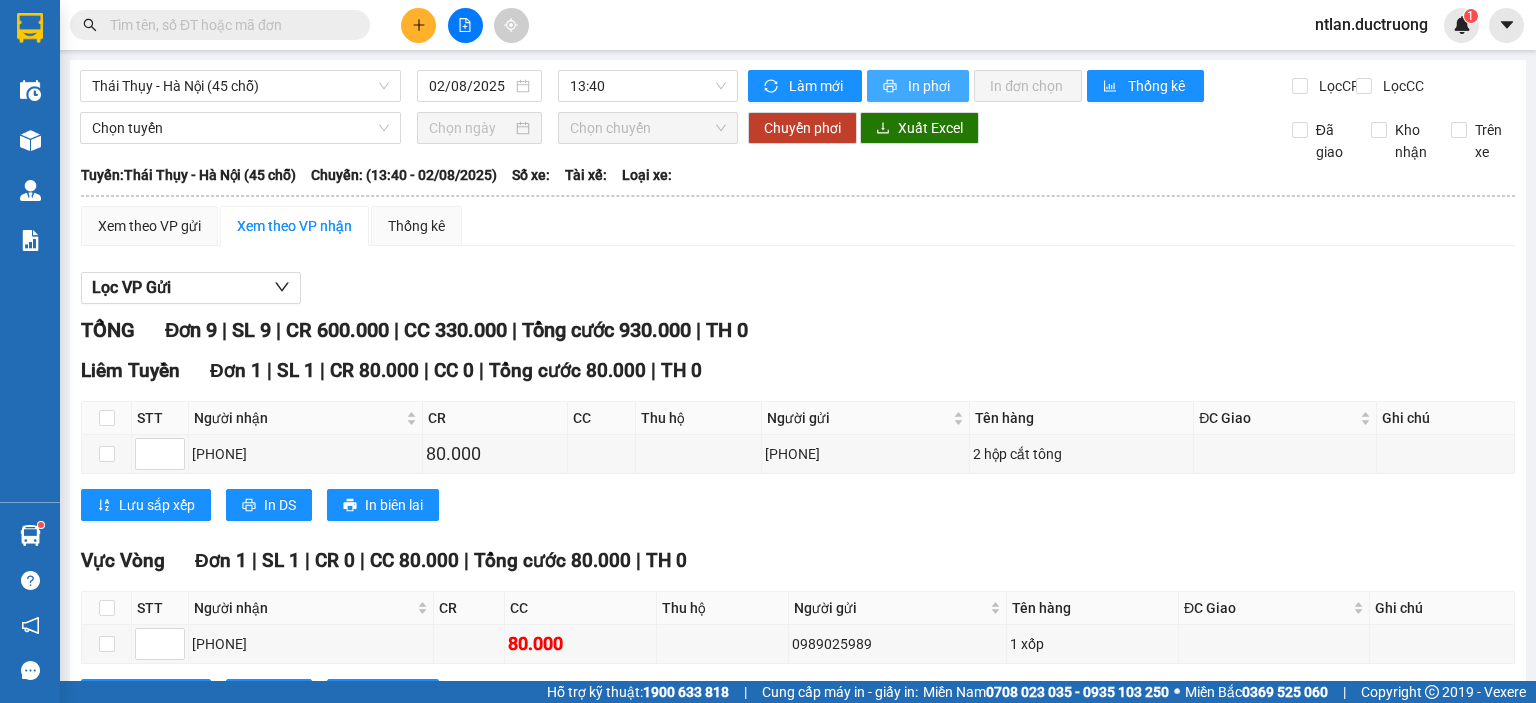click on "In phơi" at bounding box center (930, 86) 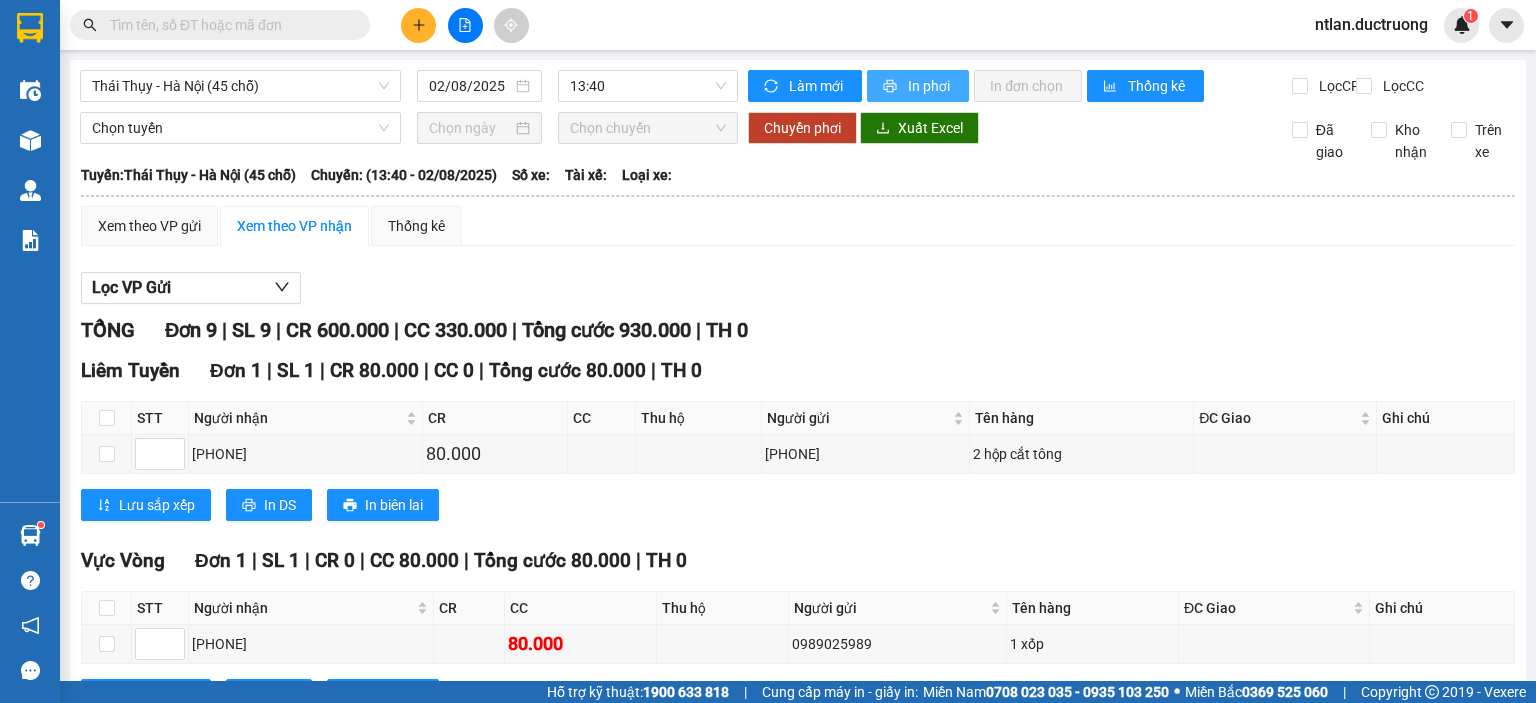 scroll, scrollTop: 0, scrollLeft: 0, axis: both 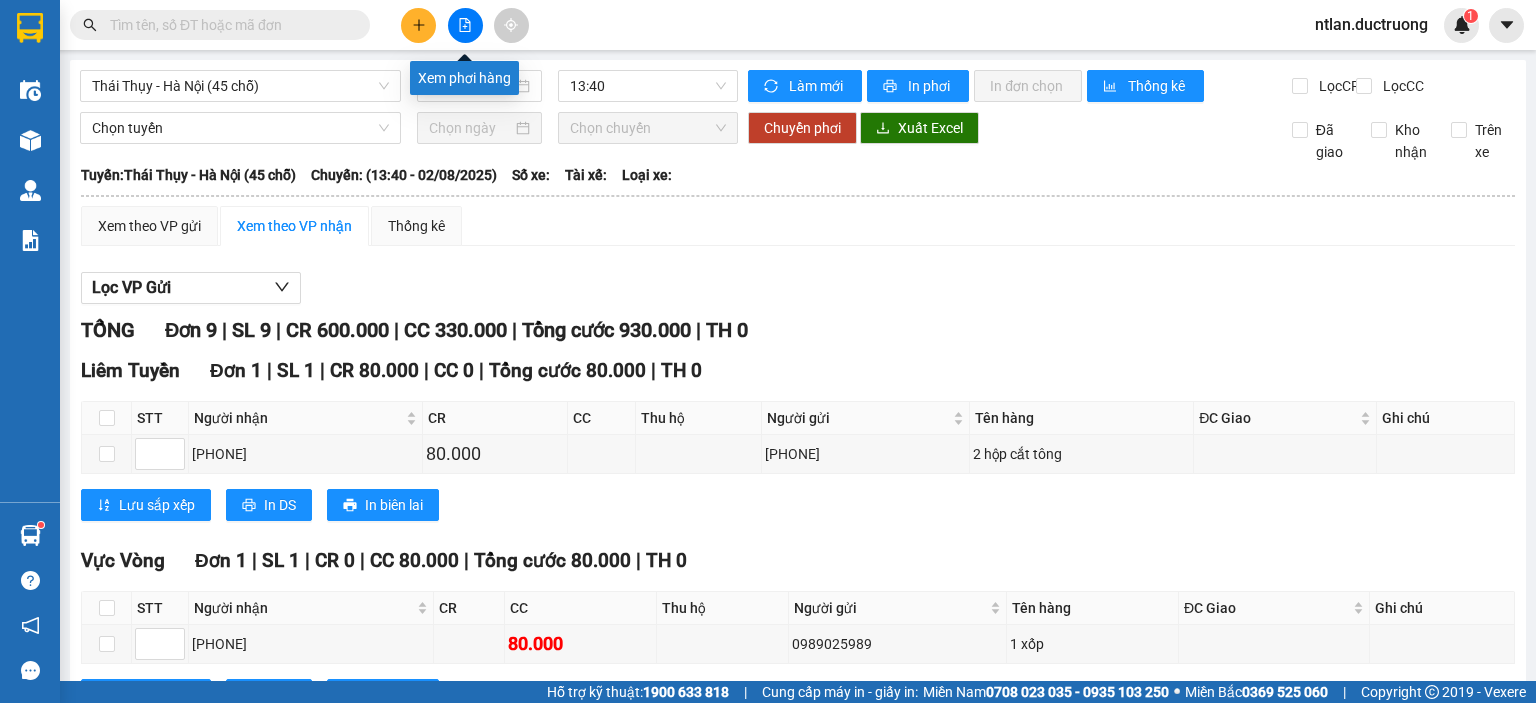 click 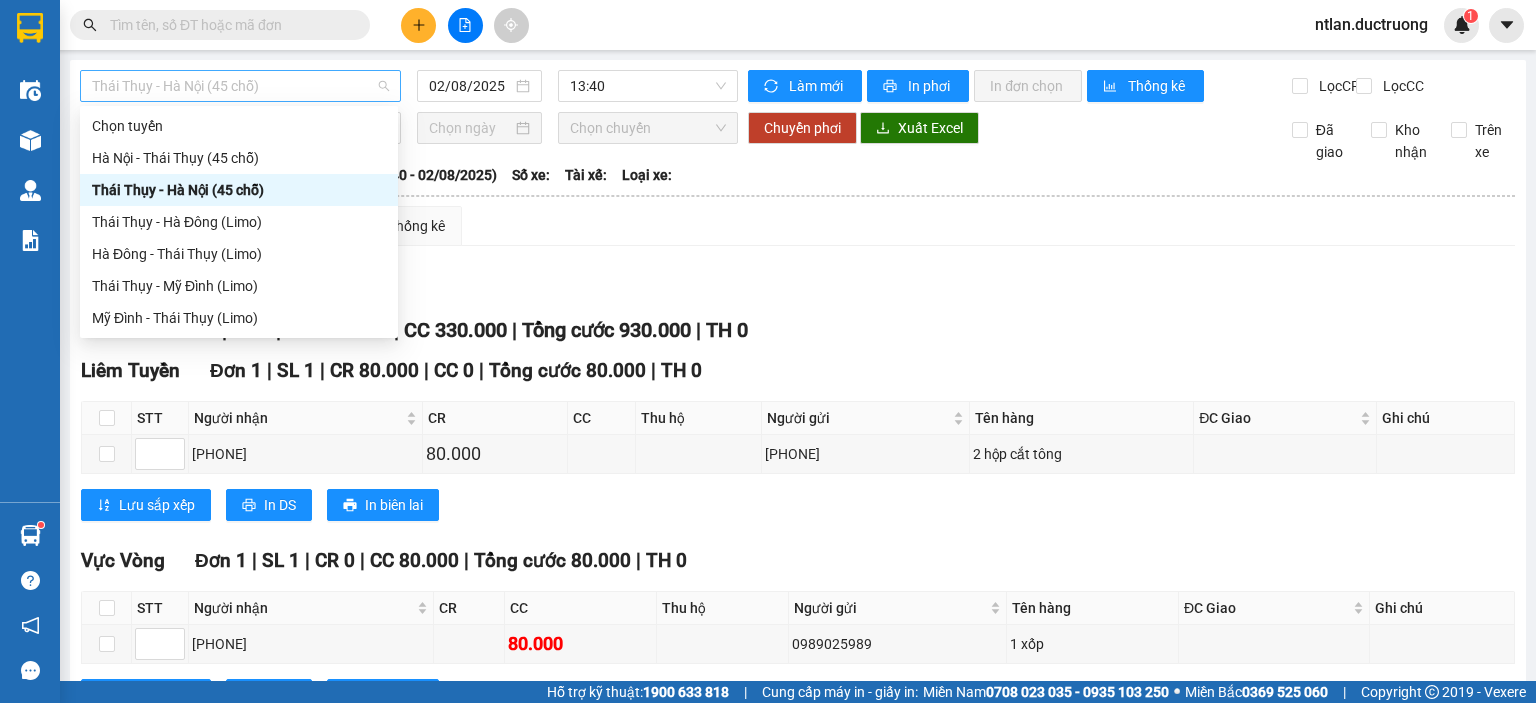 click on "Thái Thụy - Hà Nội (45 chỗ)" at bounding box center (240, 86) 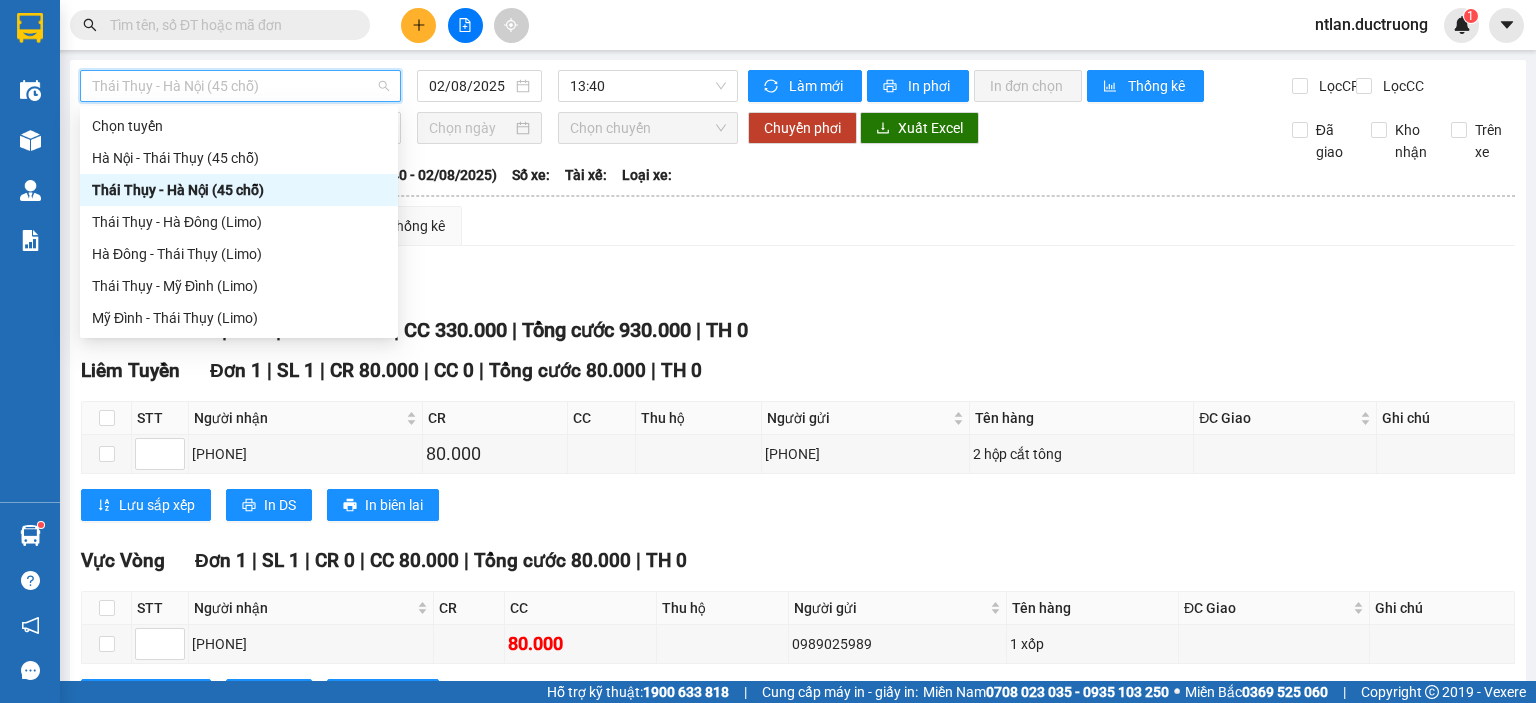 click on "Thái Thụy - Hà Nội (45 chỗ)" at bounding box center (239, 190) 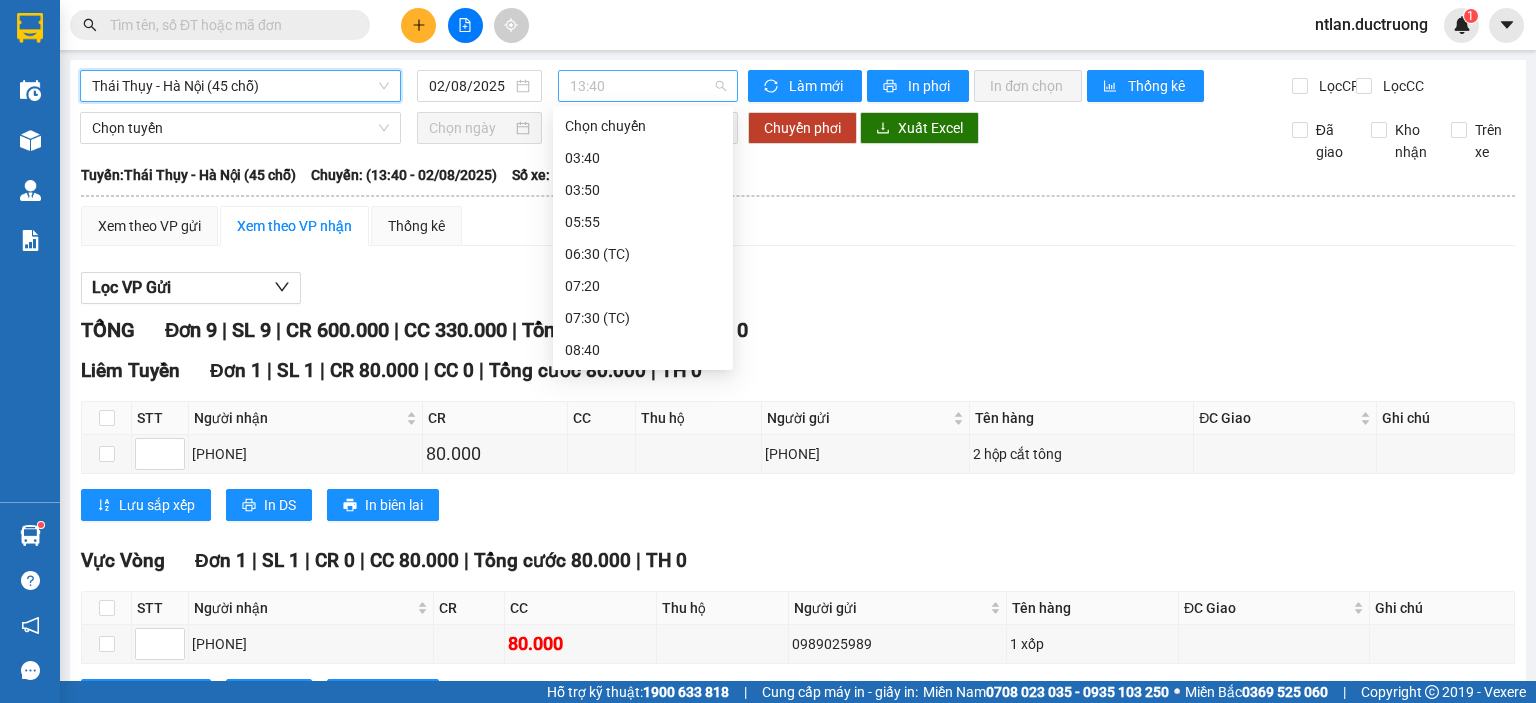 click on "13:40" at bounding box center (648, 86) 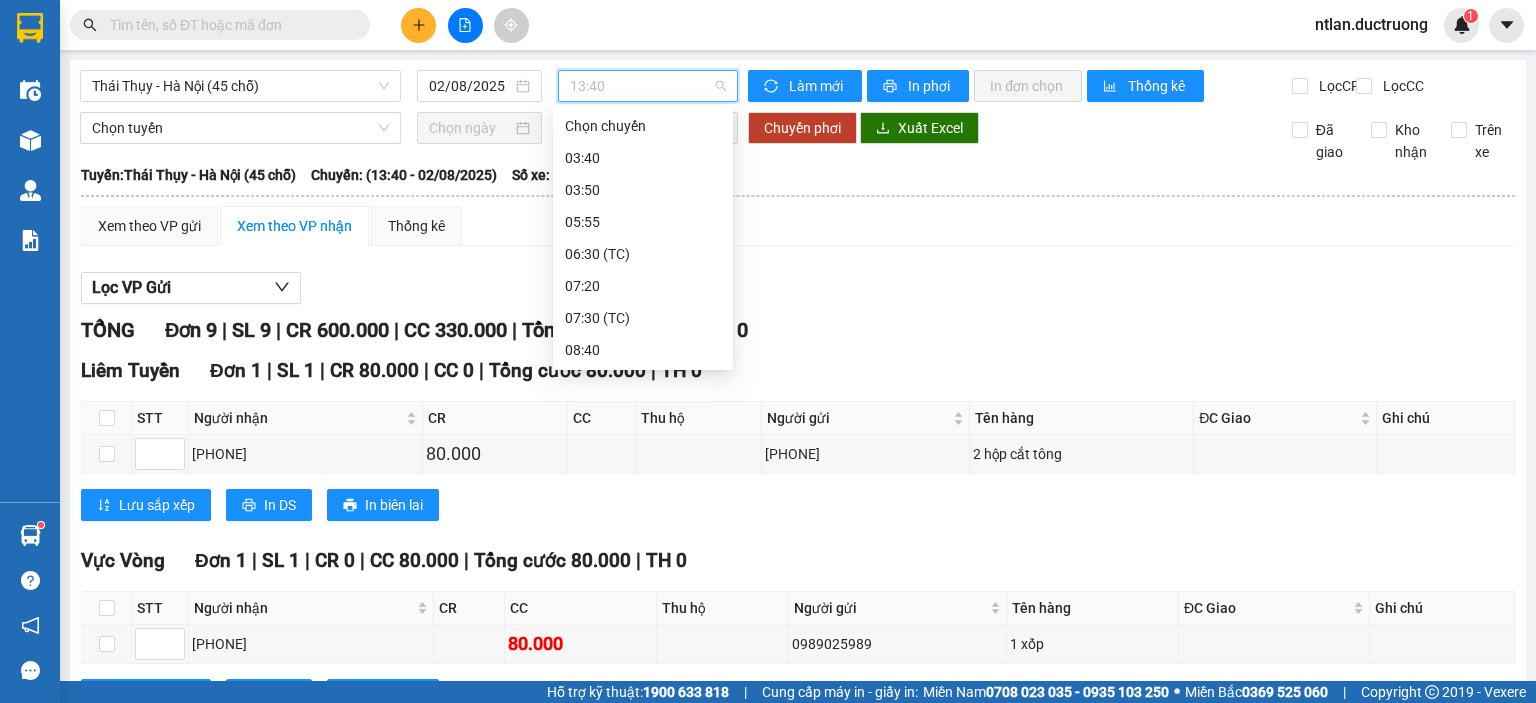 scroll, scrollTop: 320, scrollLeft: 0, axis: vertical 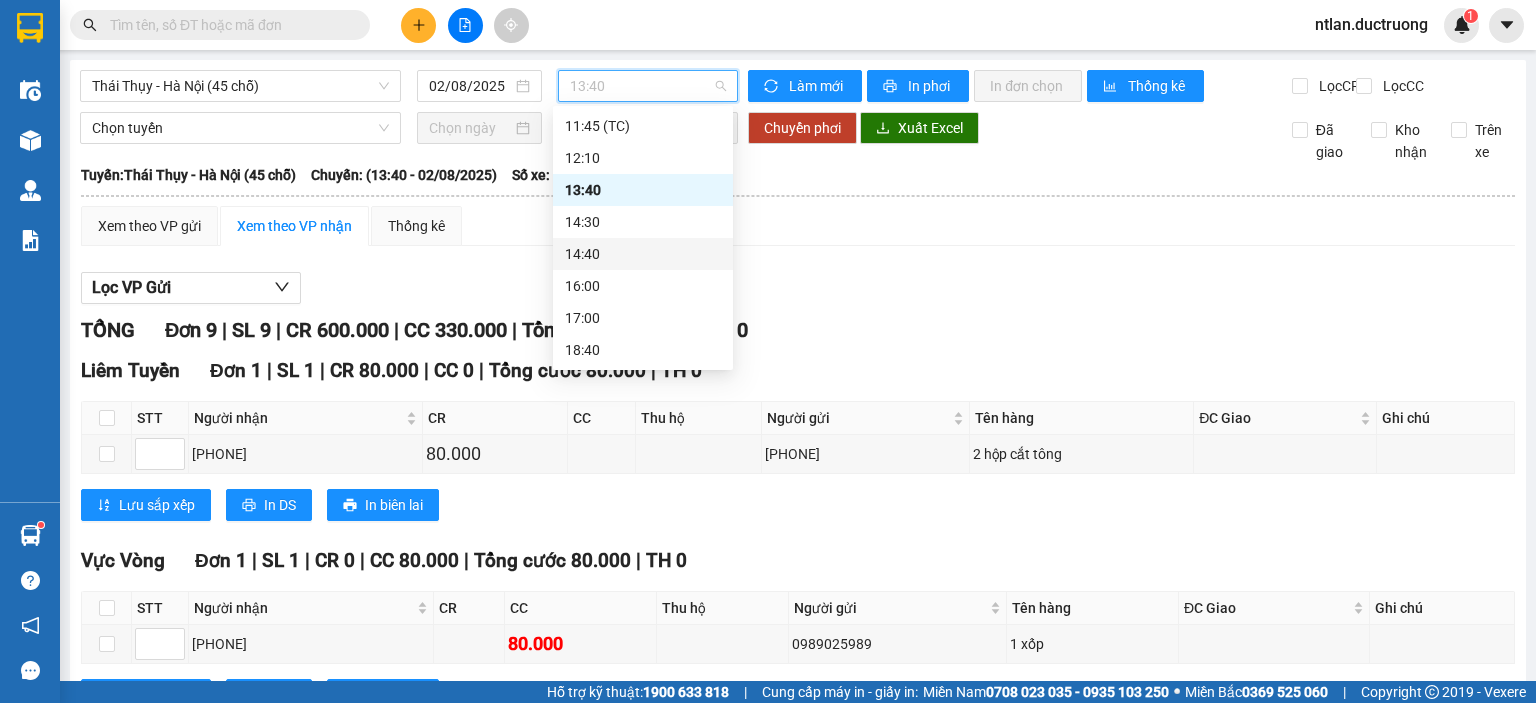click on "14:40" at bounding box center [643, 254] 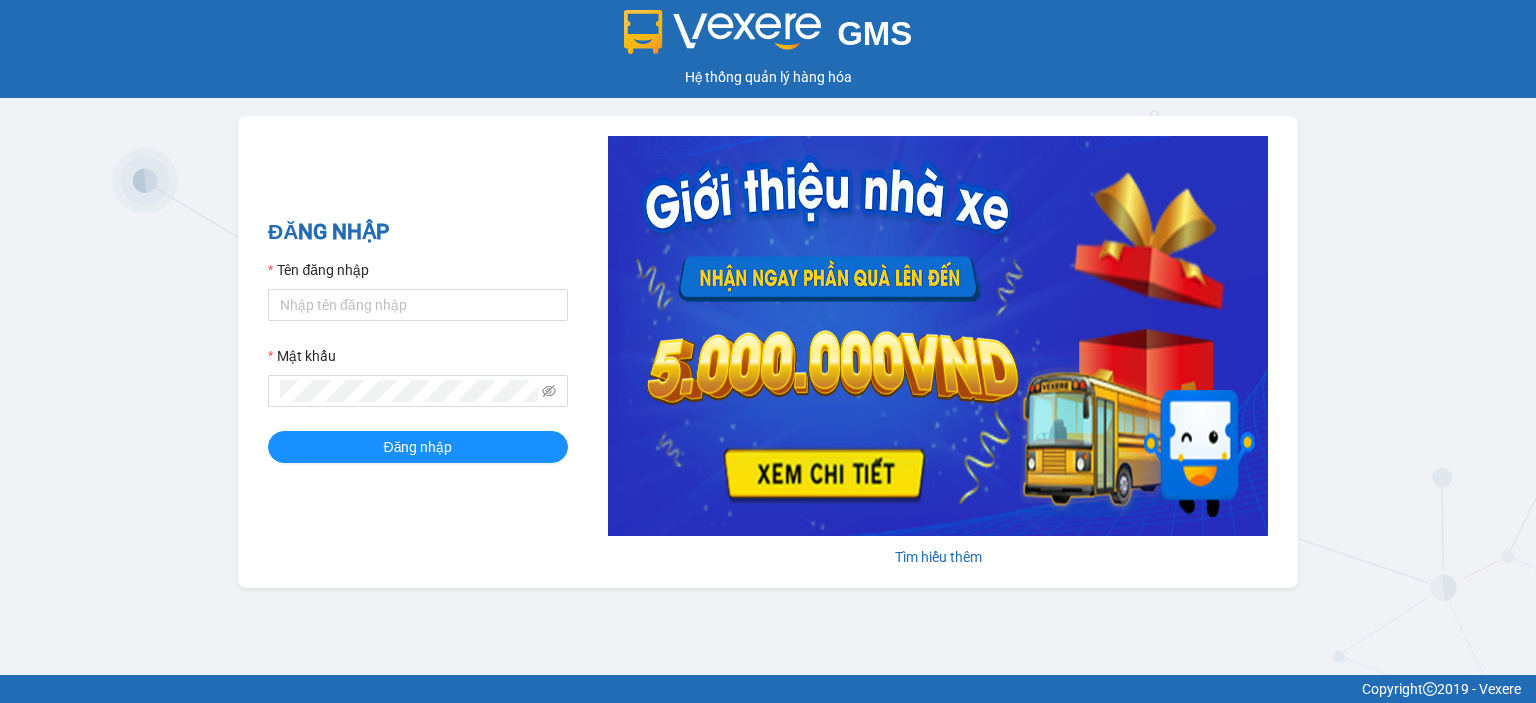 scroll, scrollTop: 0, scrollLeft: 0, axis: both 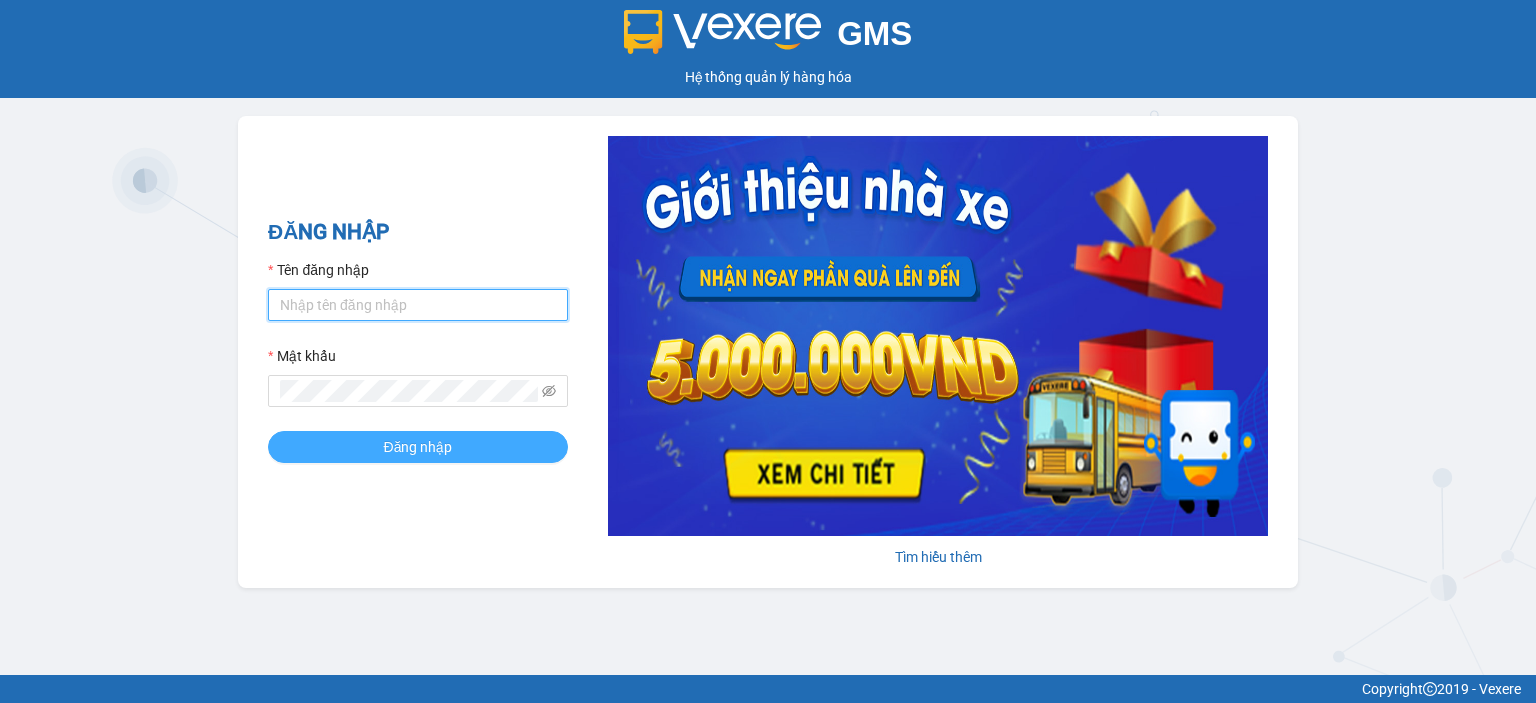 type on "ntlan.ductruong" 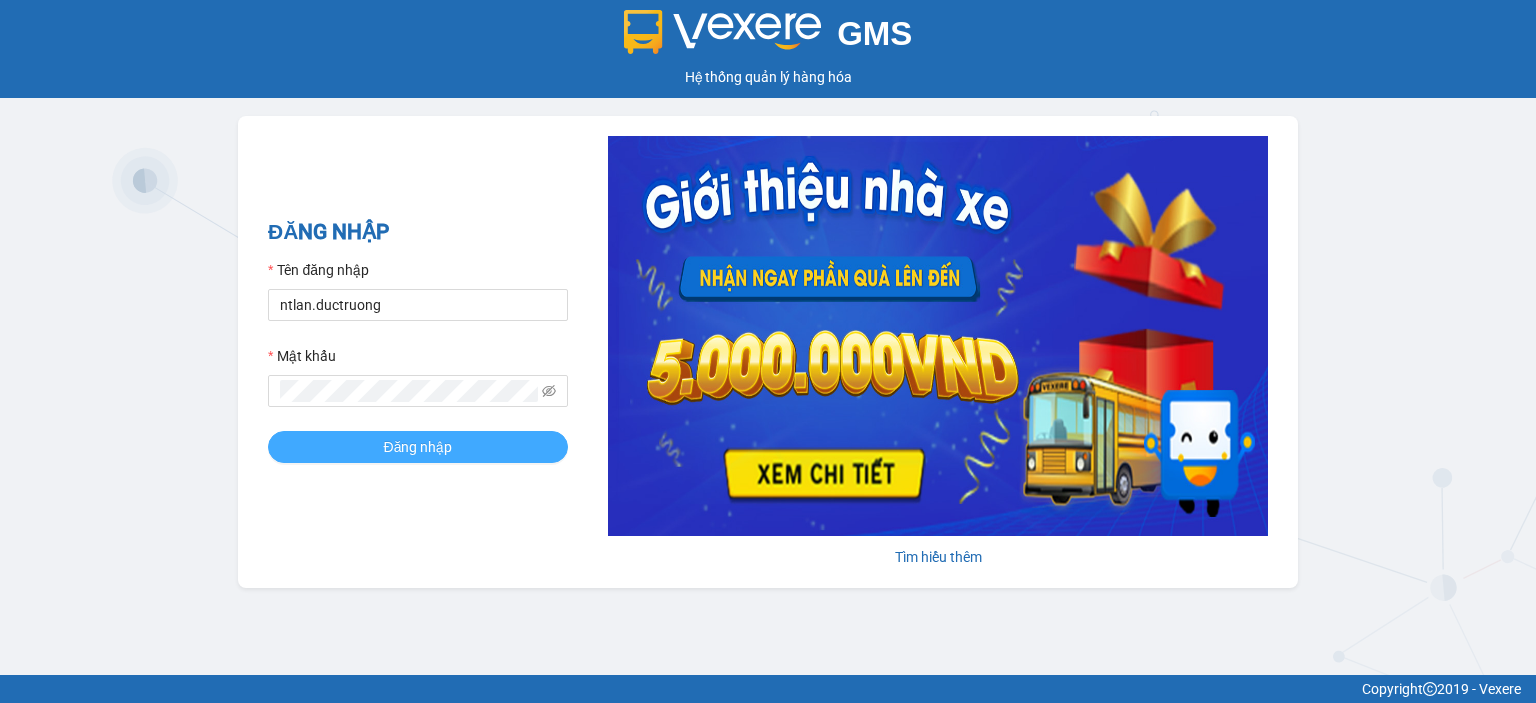 click on "Đăng nhập" at bounding box center [418, 447] 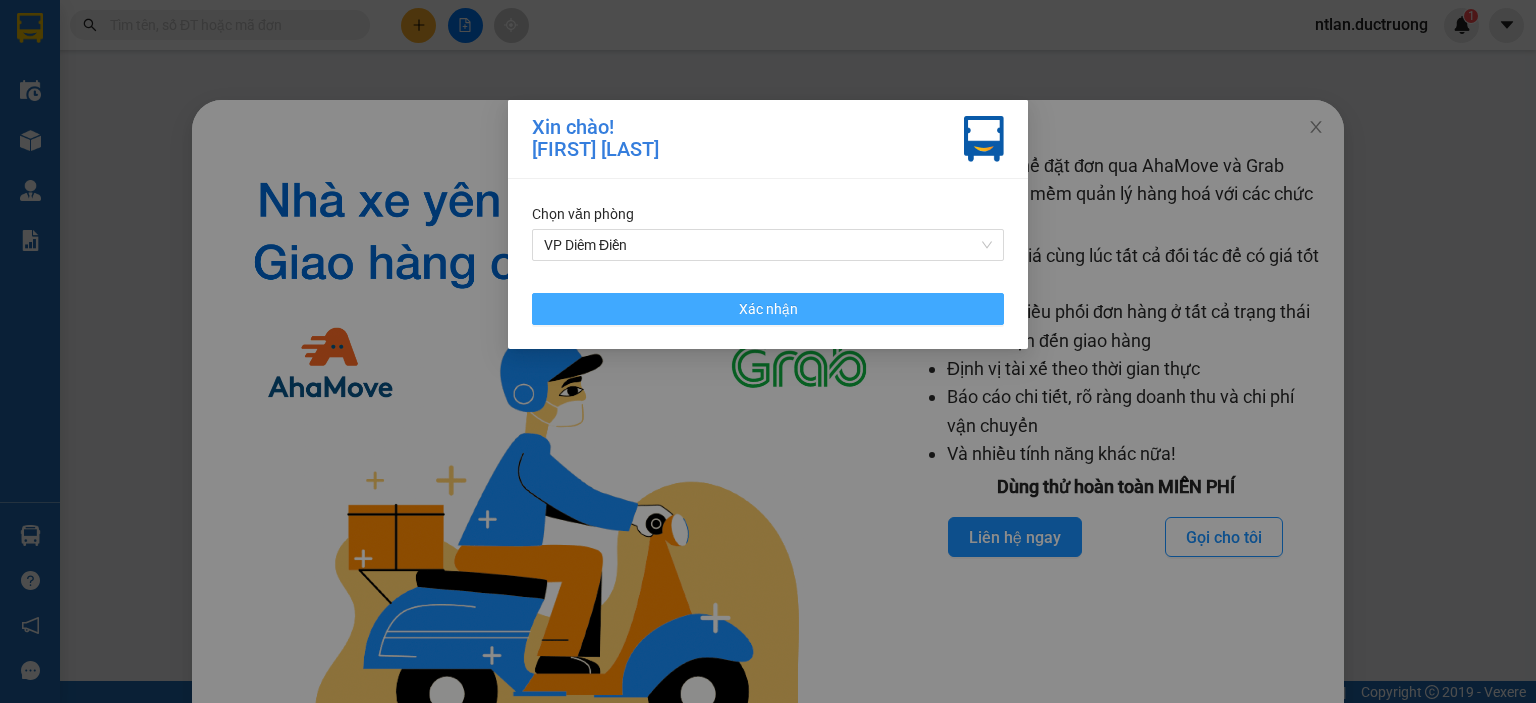 click on "Xác nhận" at bounding box center [768, 309] 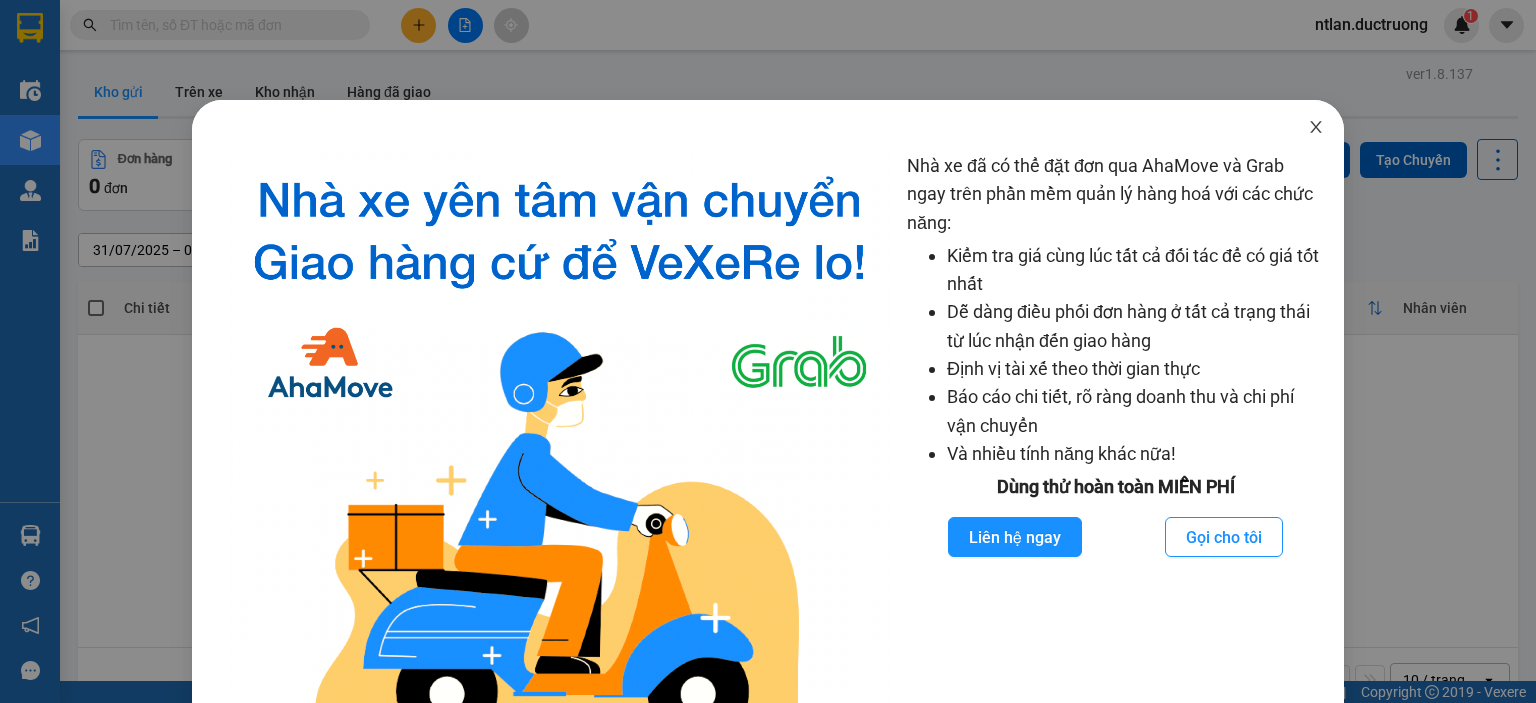 click 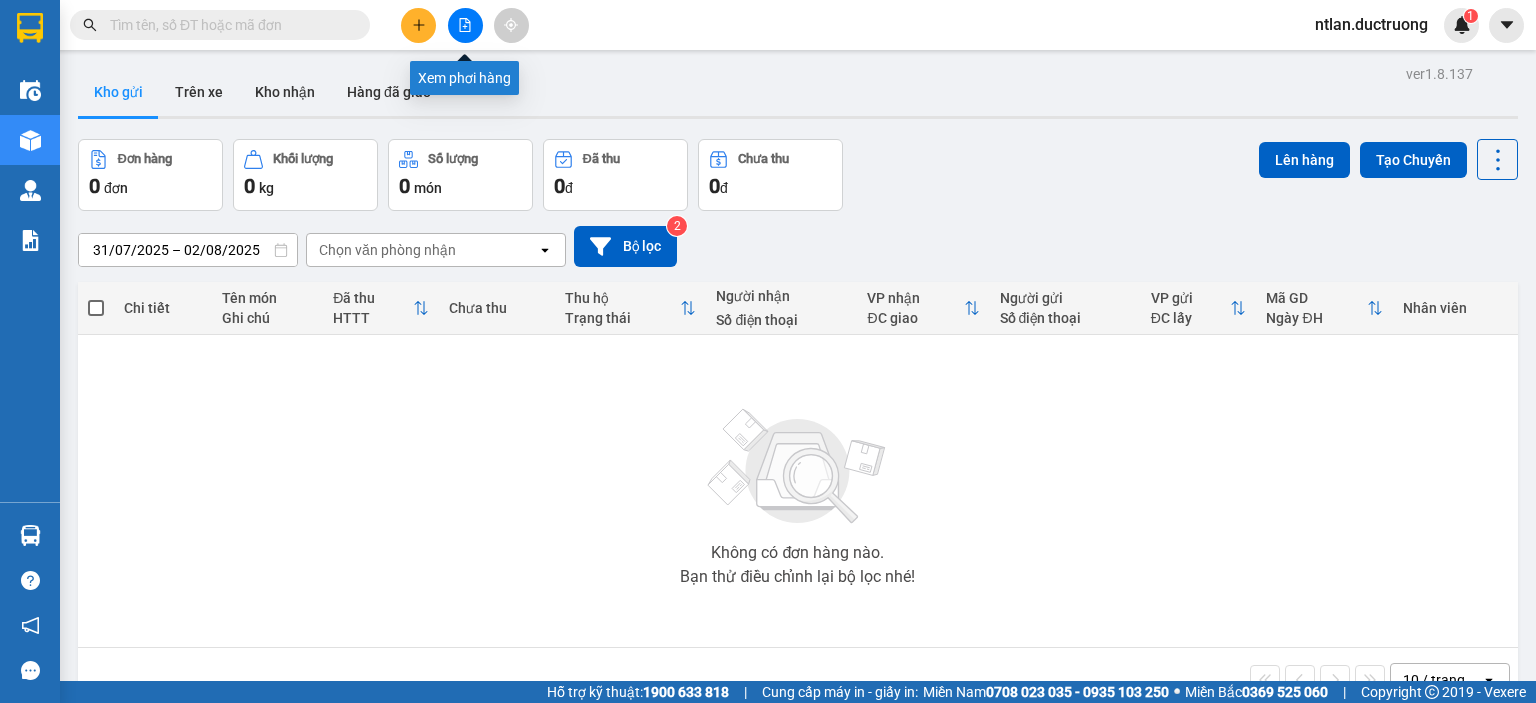 click 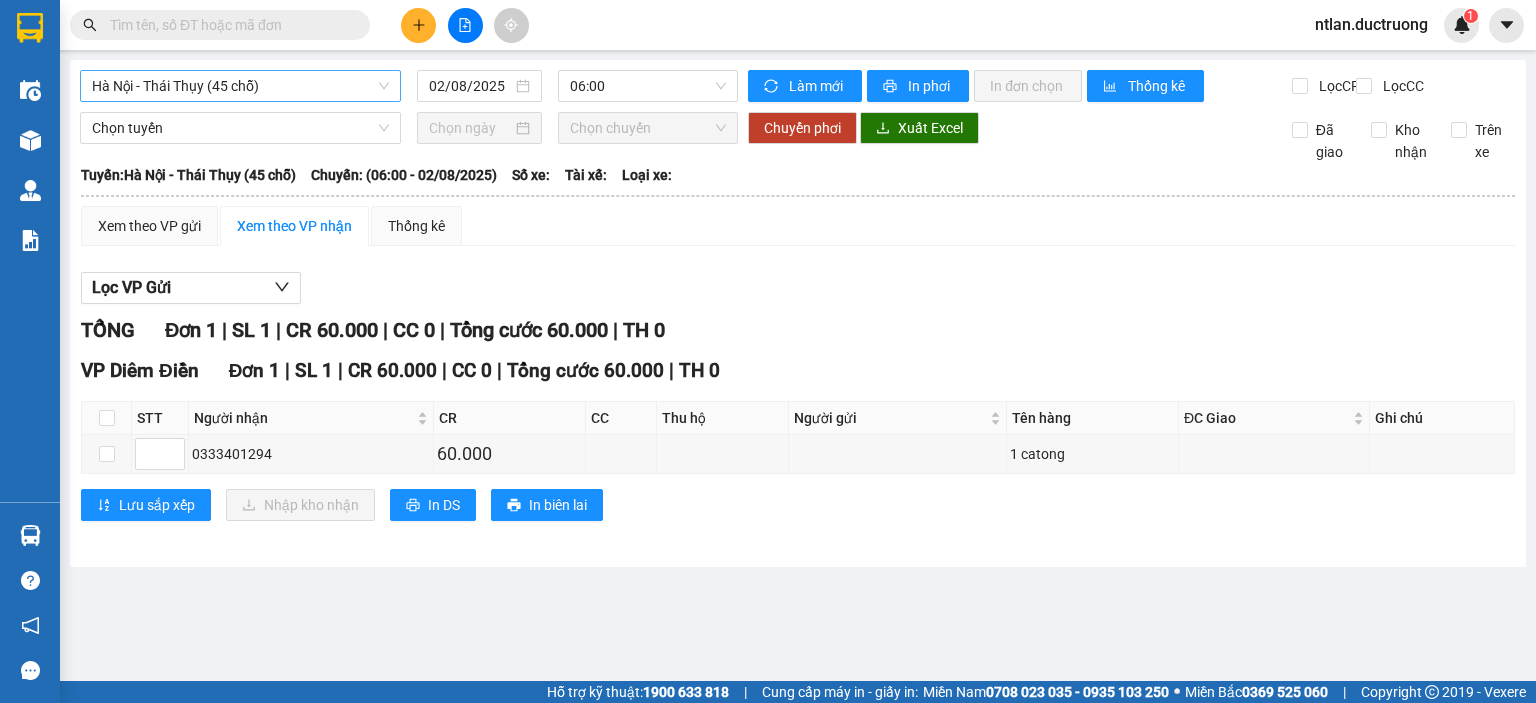 click on "Hà Nội - Thái Thụy (45 chỗ)" at bounding box center [240, 86] 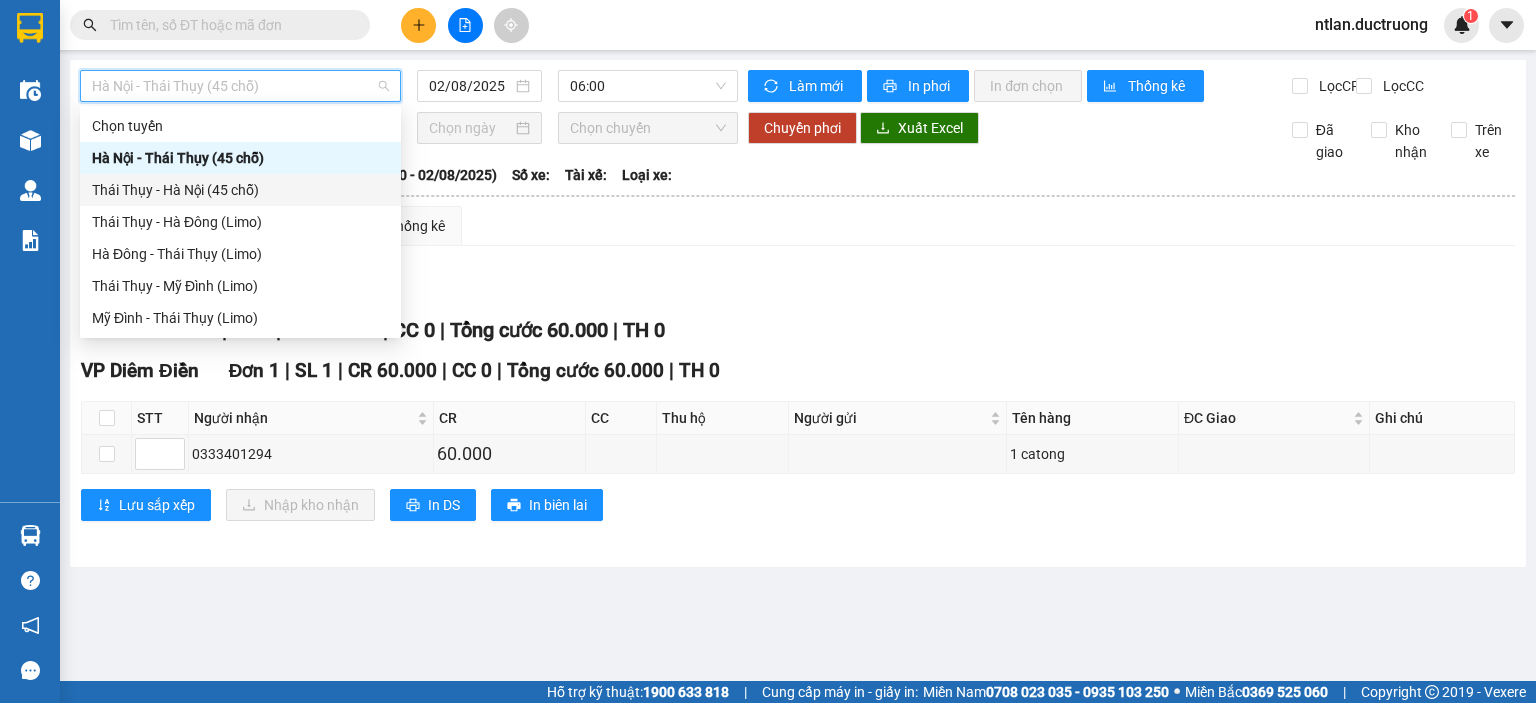 click on "Thái Thụy - Hà Nội (45 chỗ)" at bounding box center (240, 190) 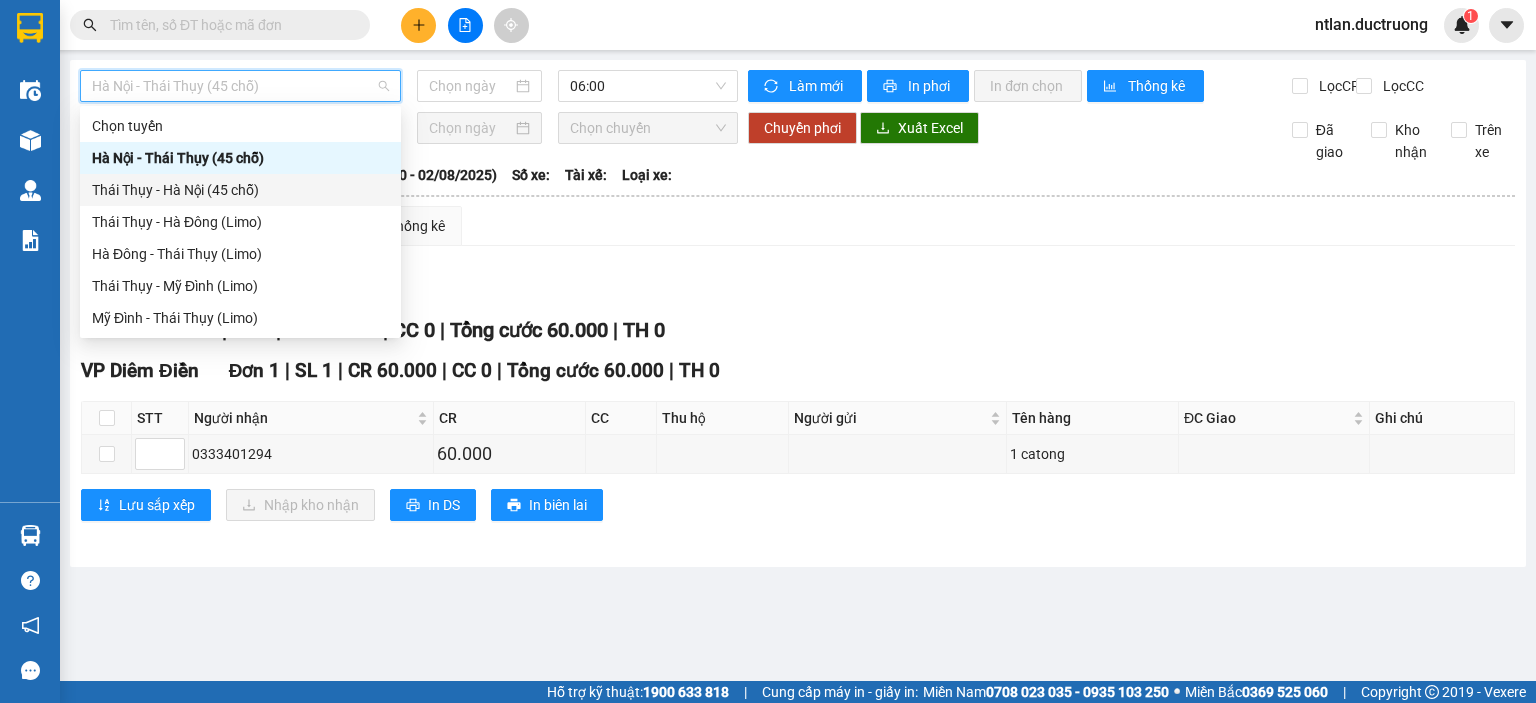 type on "02/08/2025" 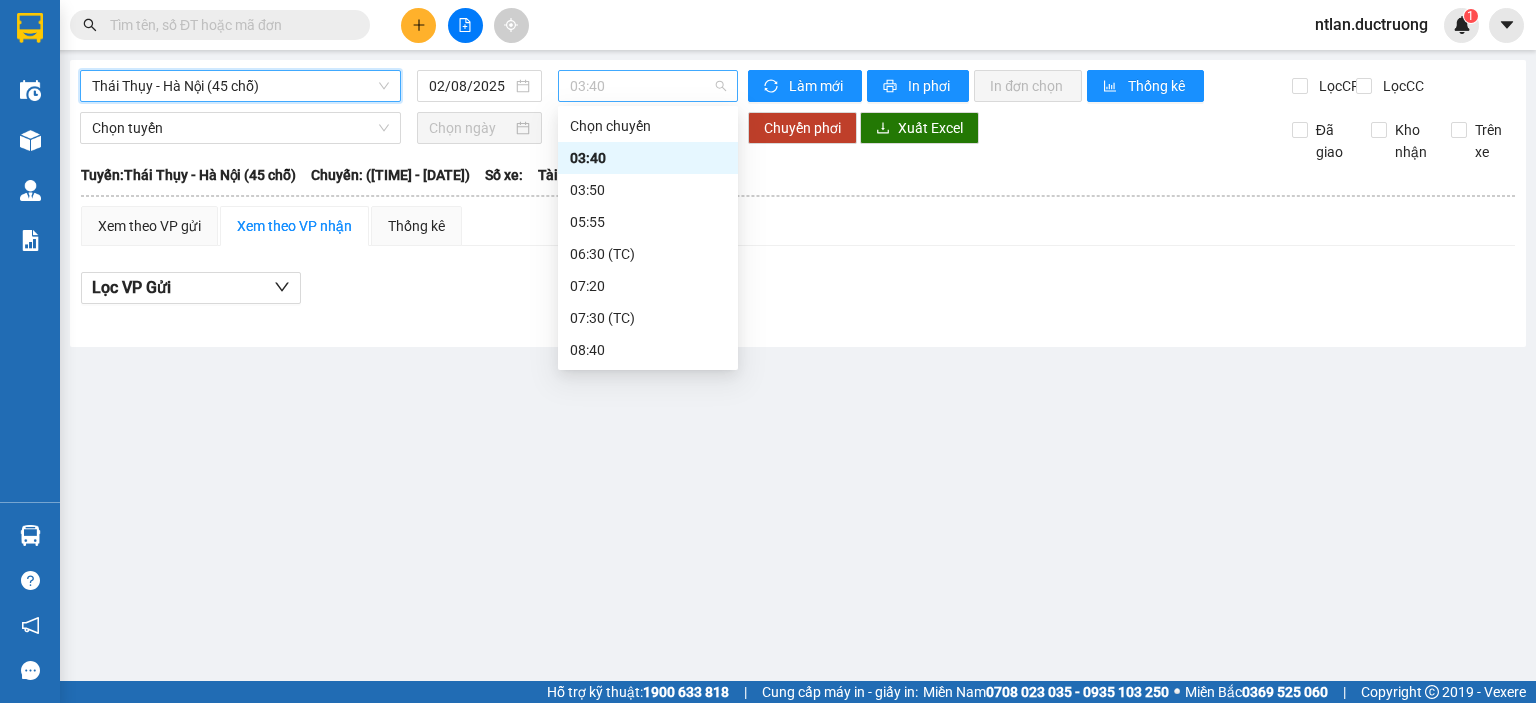 click on "03:40" at bounding box center [648, 86] 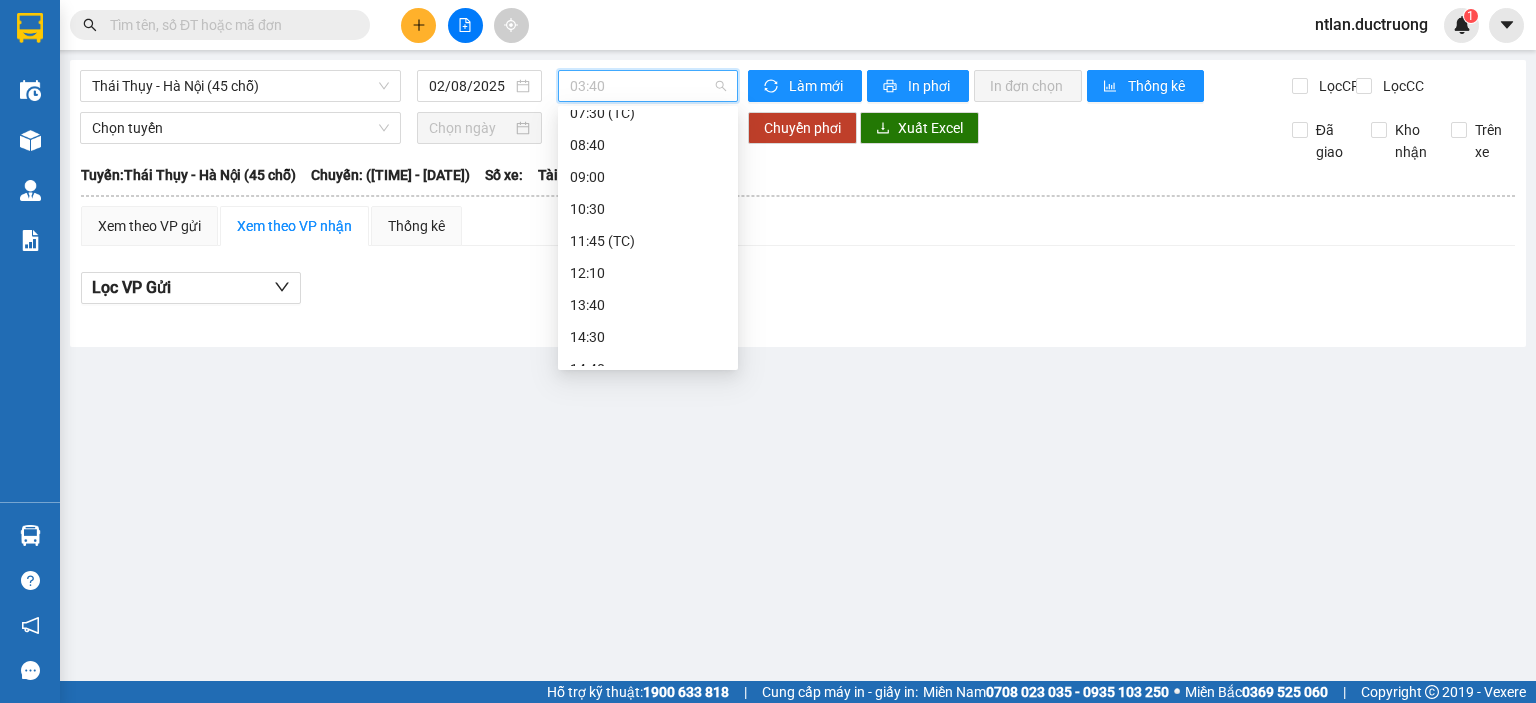 scroll, scrollTop: 266, scrollLeft: 0, axis: vertical 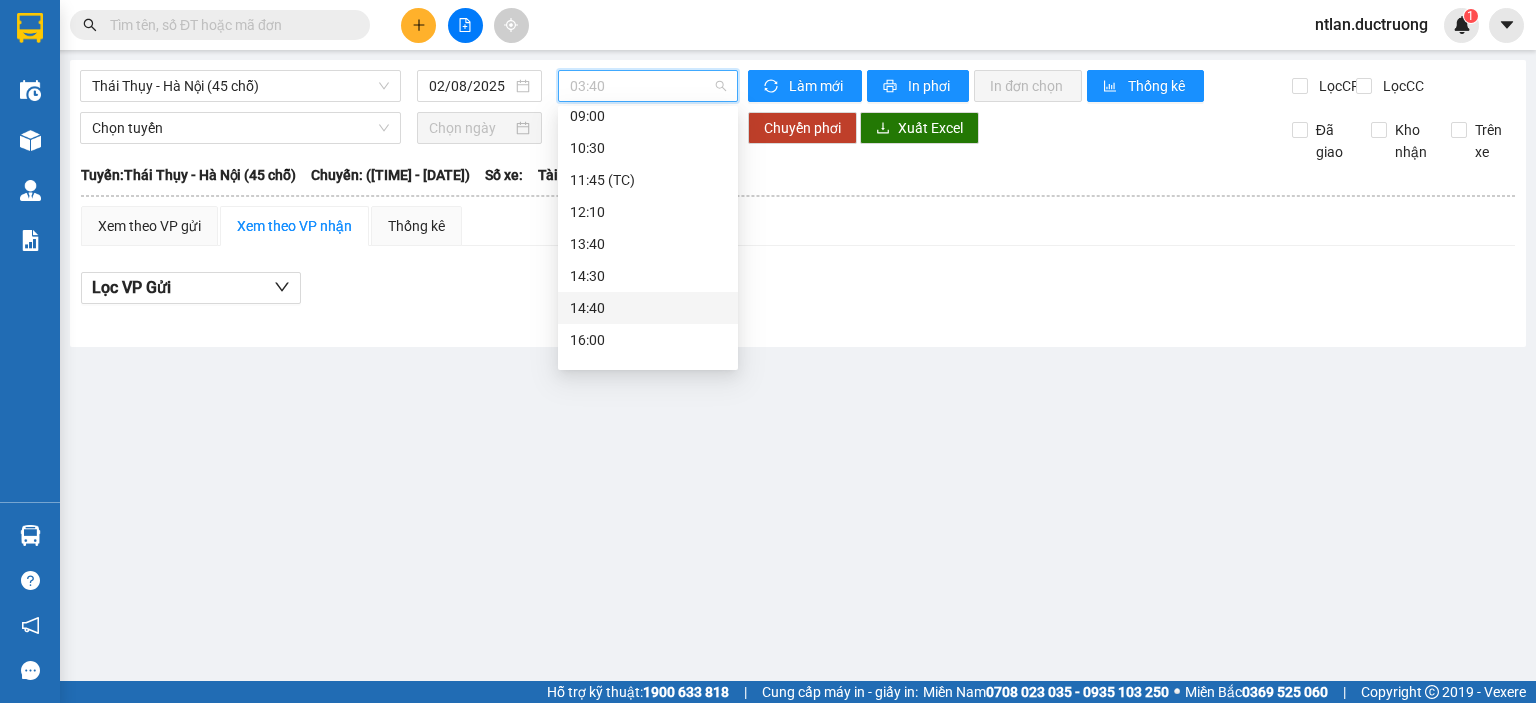 click on "14:40" at bounding box center (648, 308) 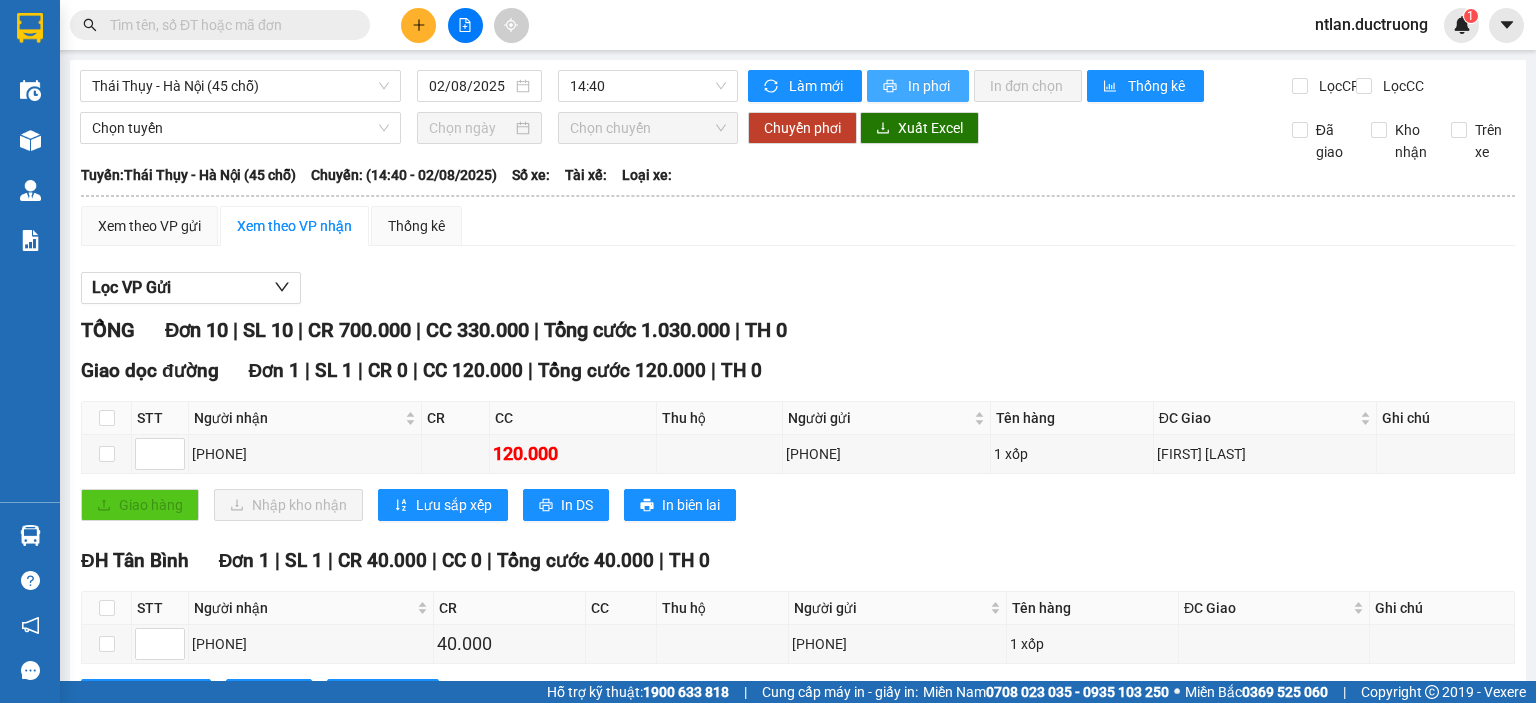 click on "In phơi" at bounding box center (930, 86) 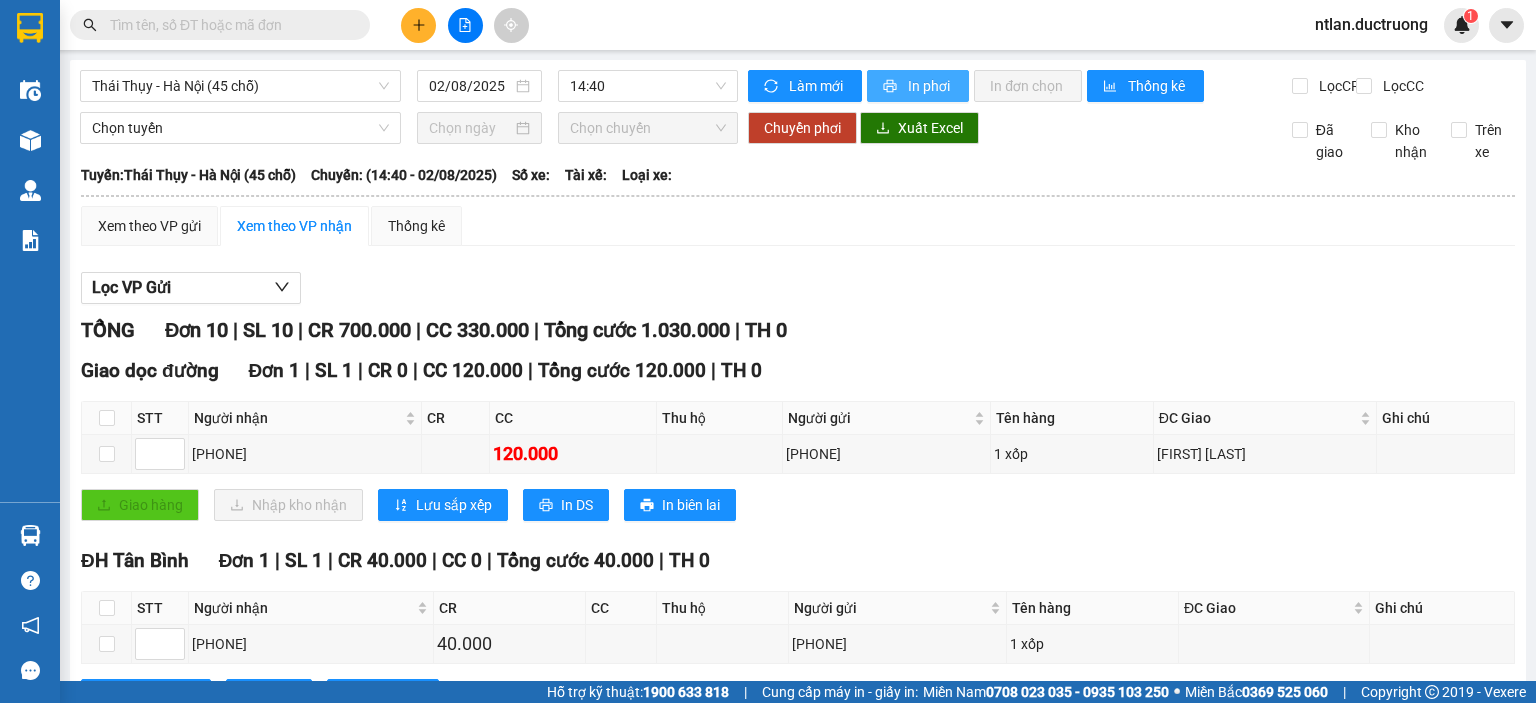 scroll, scrollTop: 0, scrollLeft: 0, axis: both 